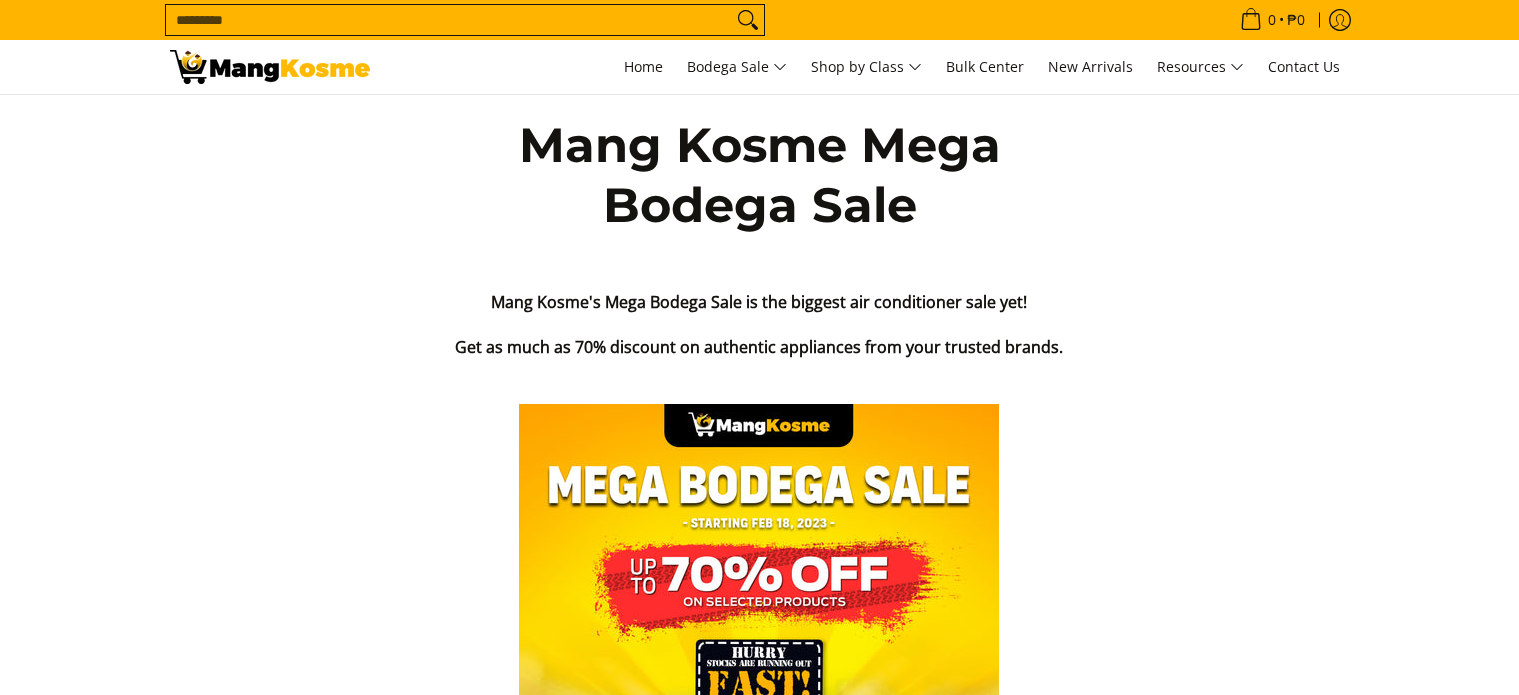 scroll, scrollTop: 0, scrollLeft: 0, axis: both 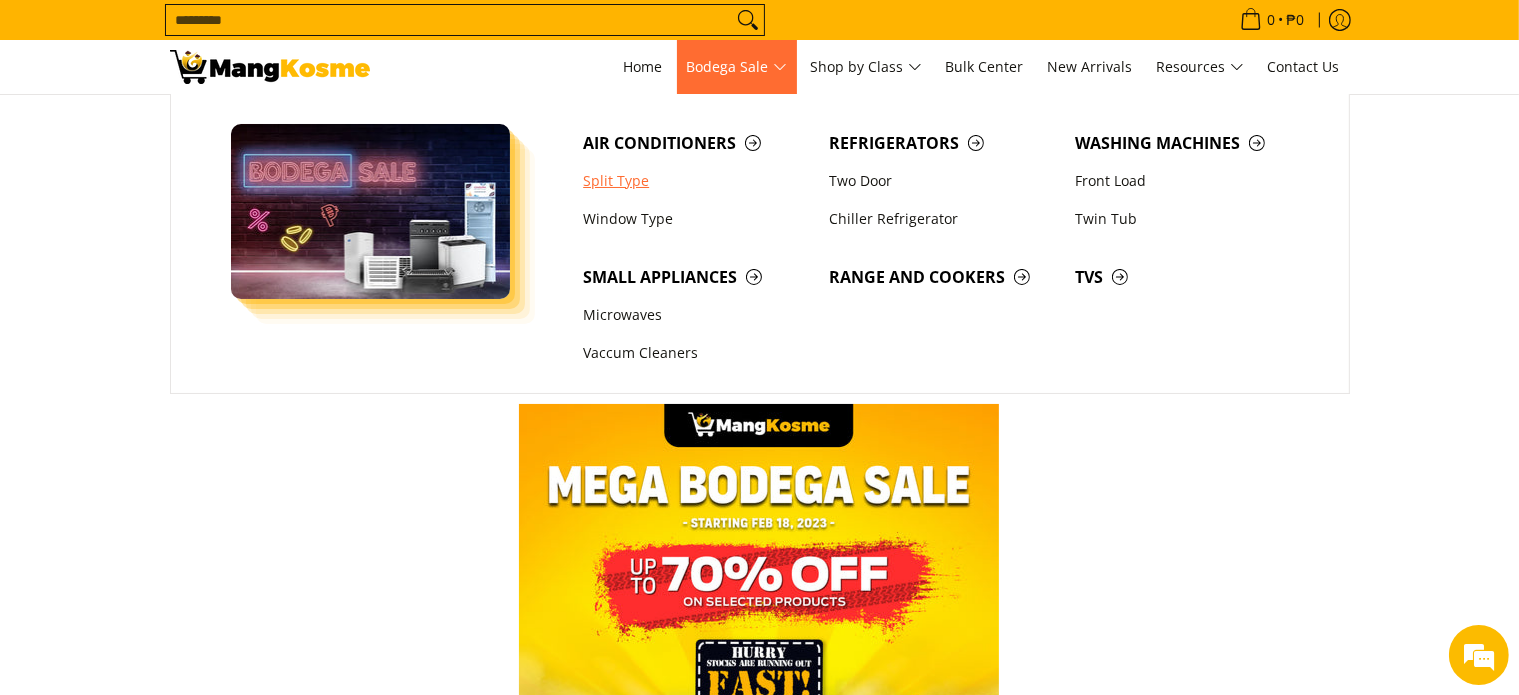 click on "Split Type" at bounding box center [696, 181] 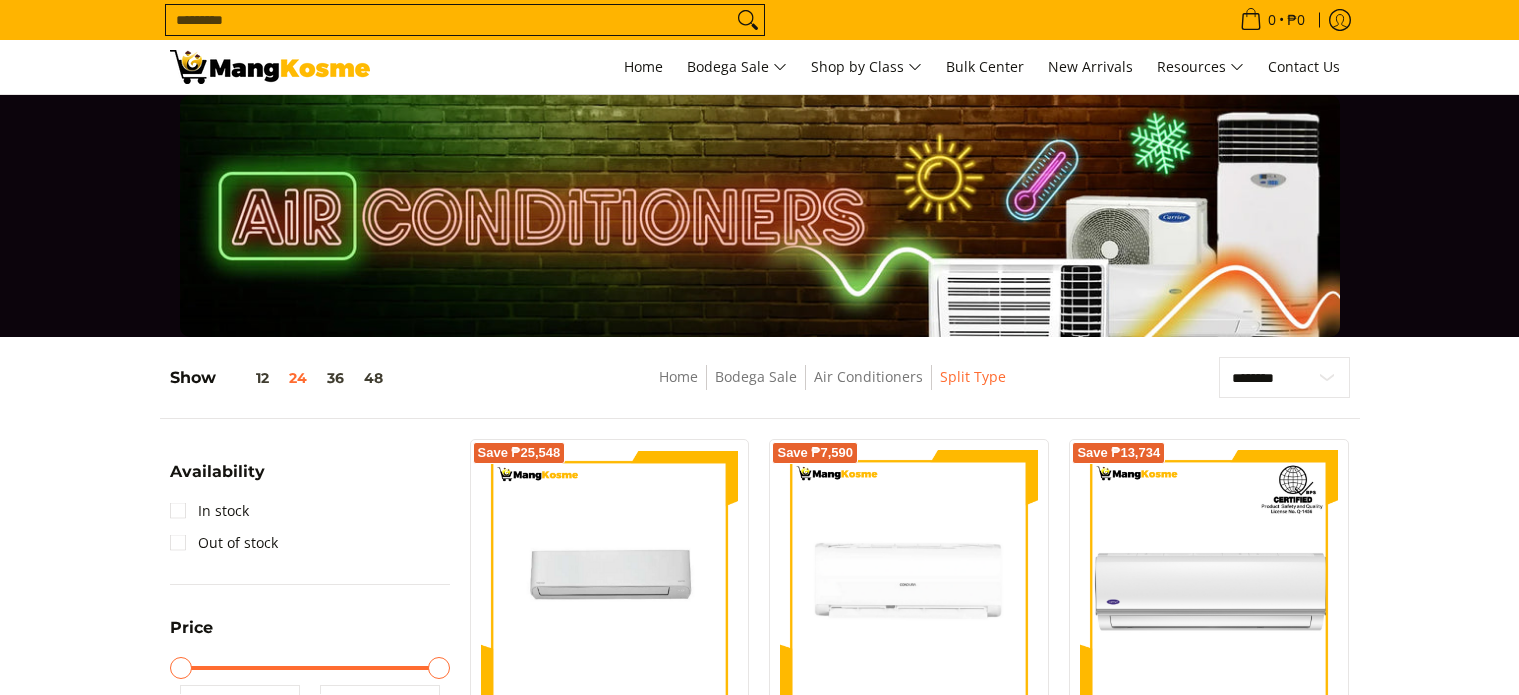 scroll, scrollTop: 300, scrollLeft: 0, axis: vertical 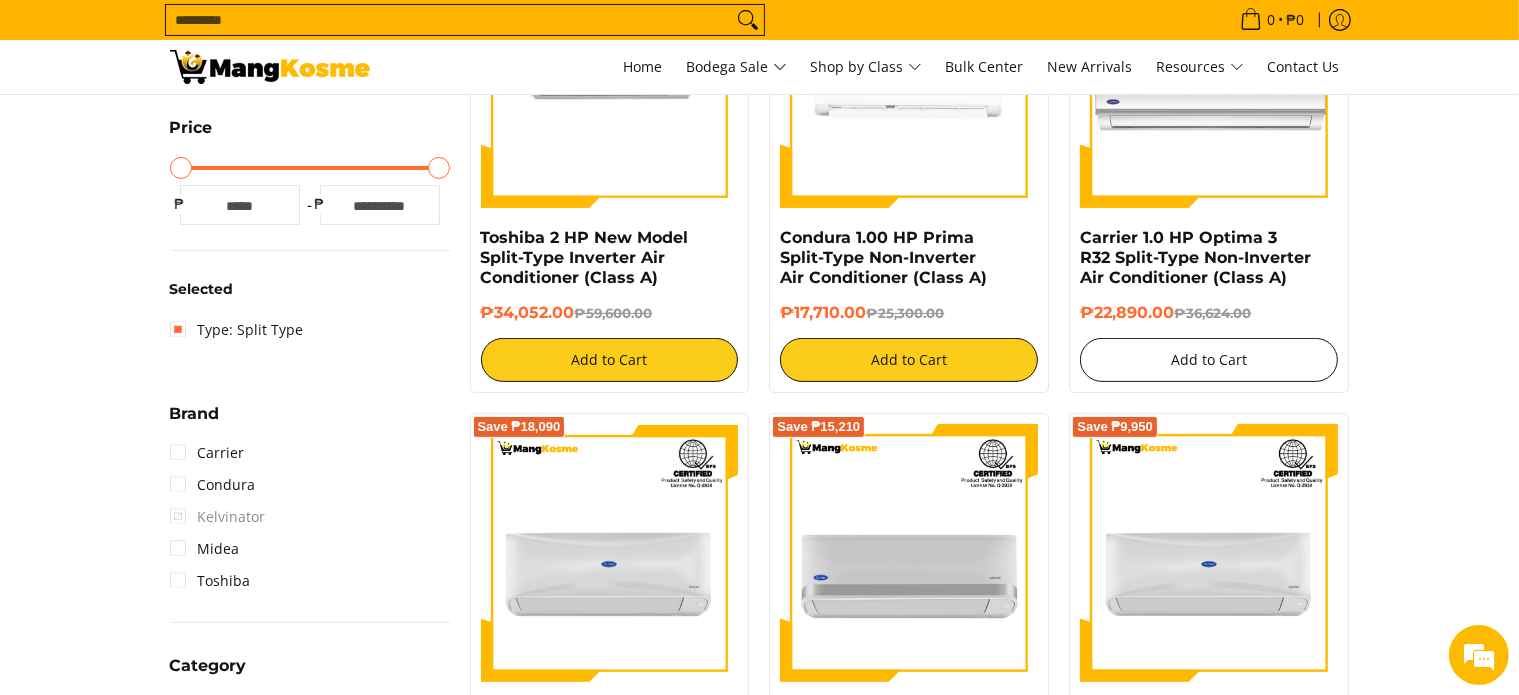 click on "Add to Cart" at bounding box center [1209, 360] 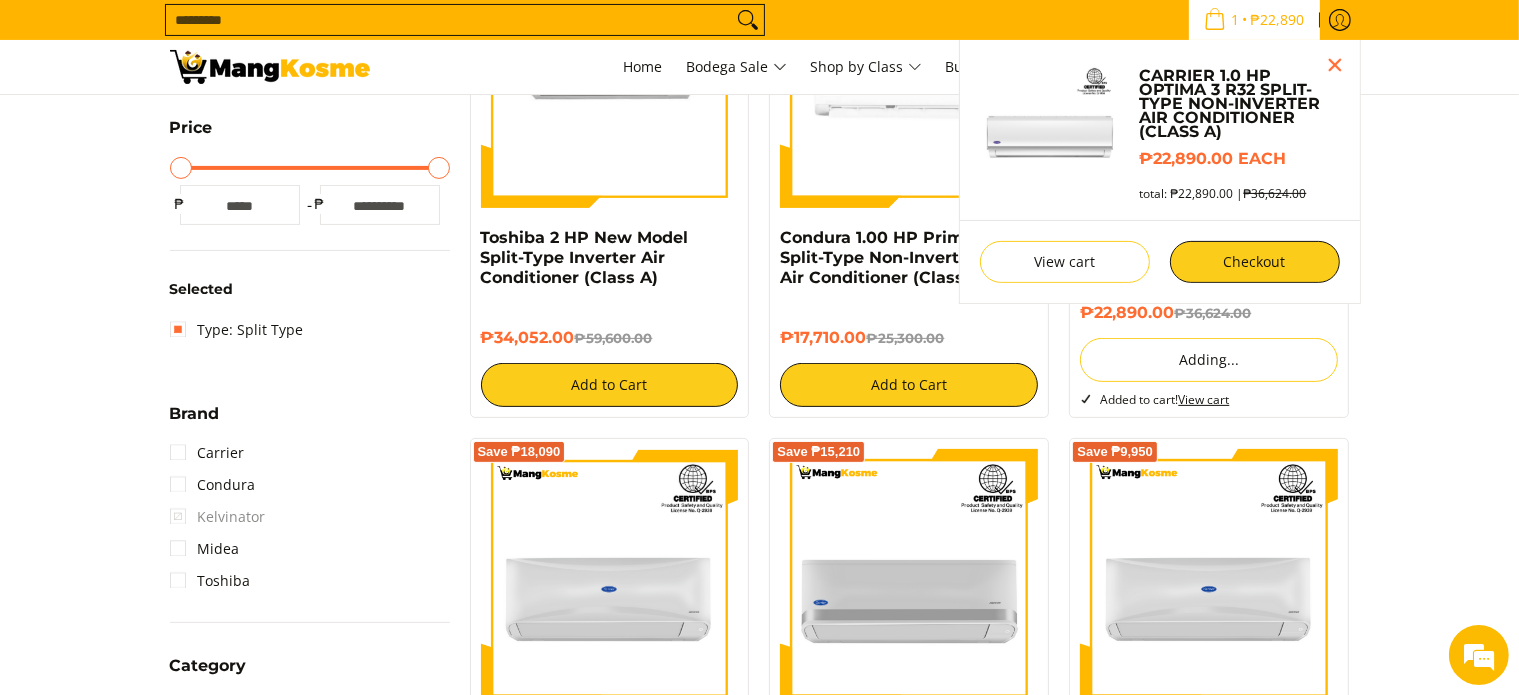 scroll, scrollTop: 444, scrollLeft: 0, axis: vertical 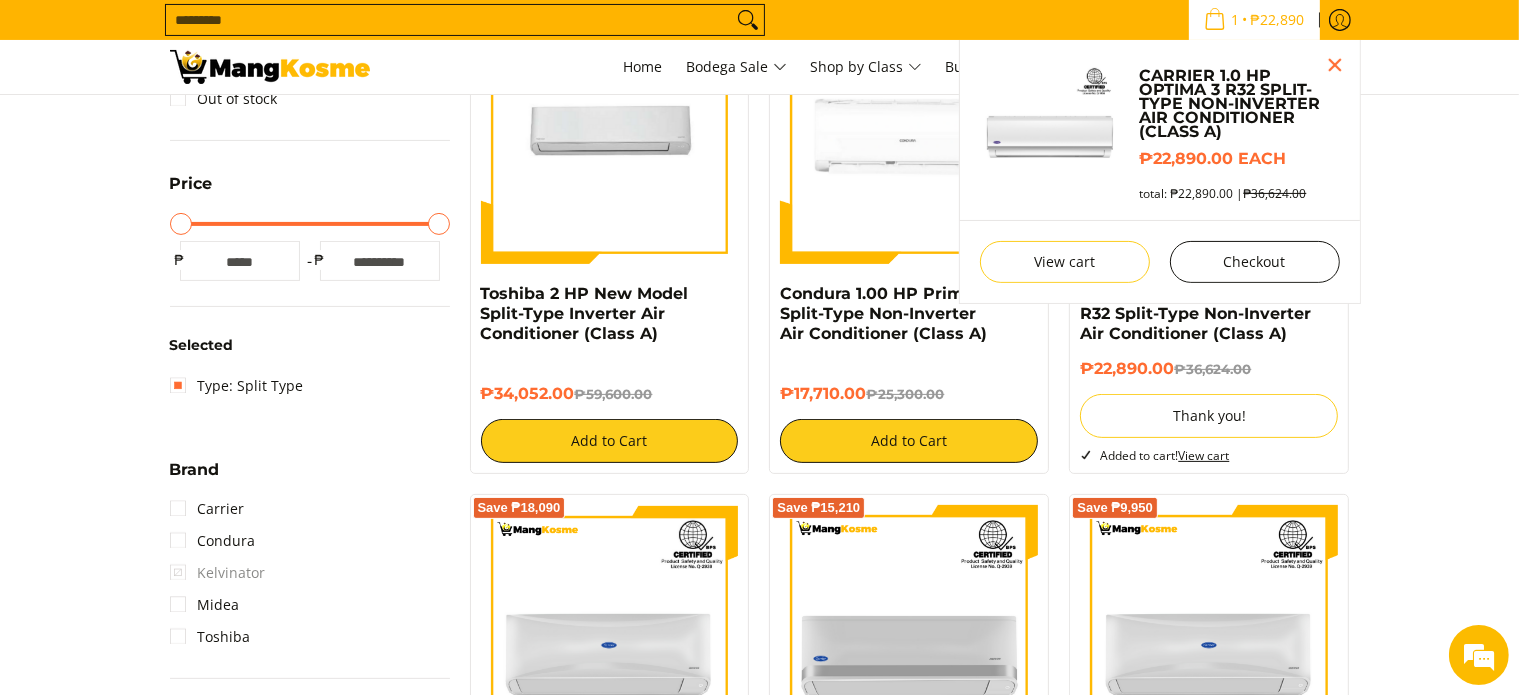 click on "Checkout" at bounding box center [1255, 262] 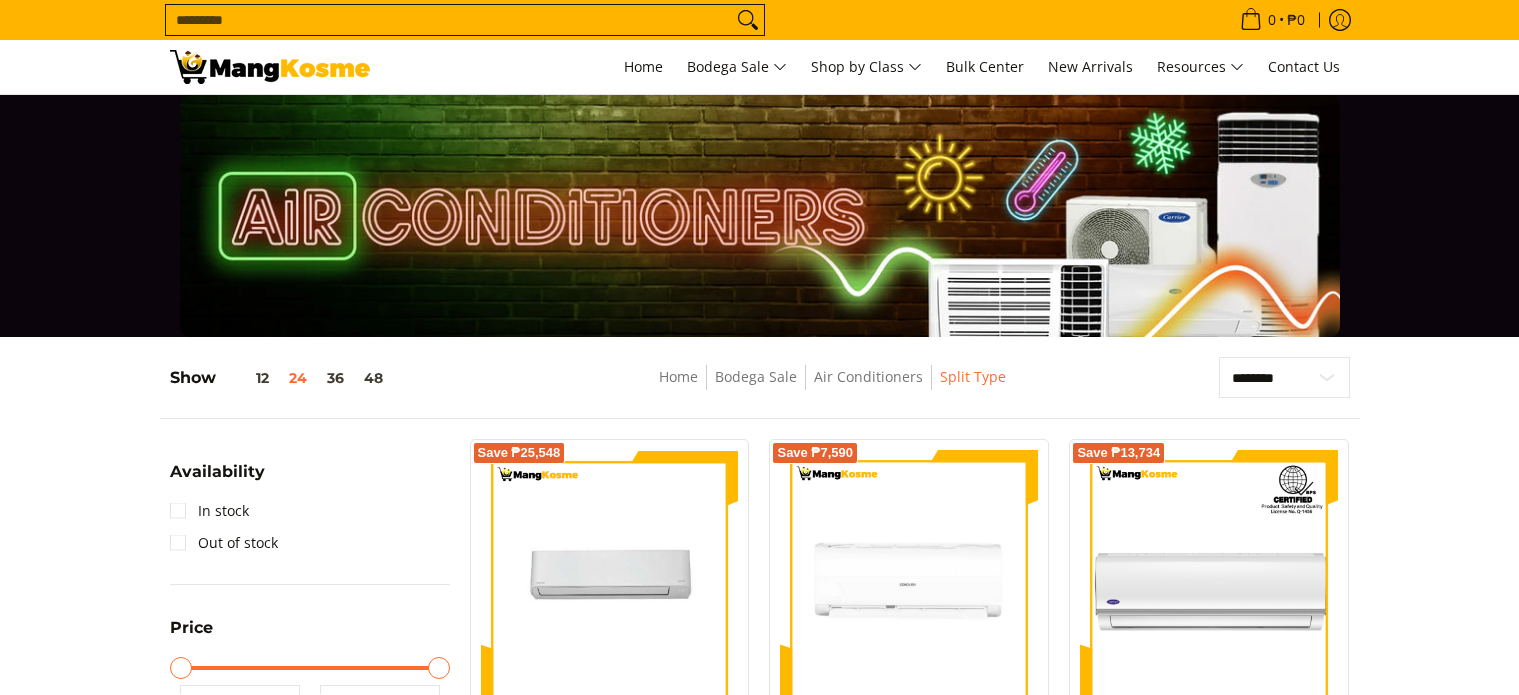scroll, scrollTop: 444, scrollLeft: 0, axis: vertical 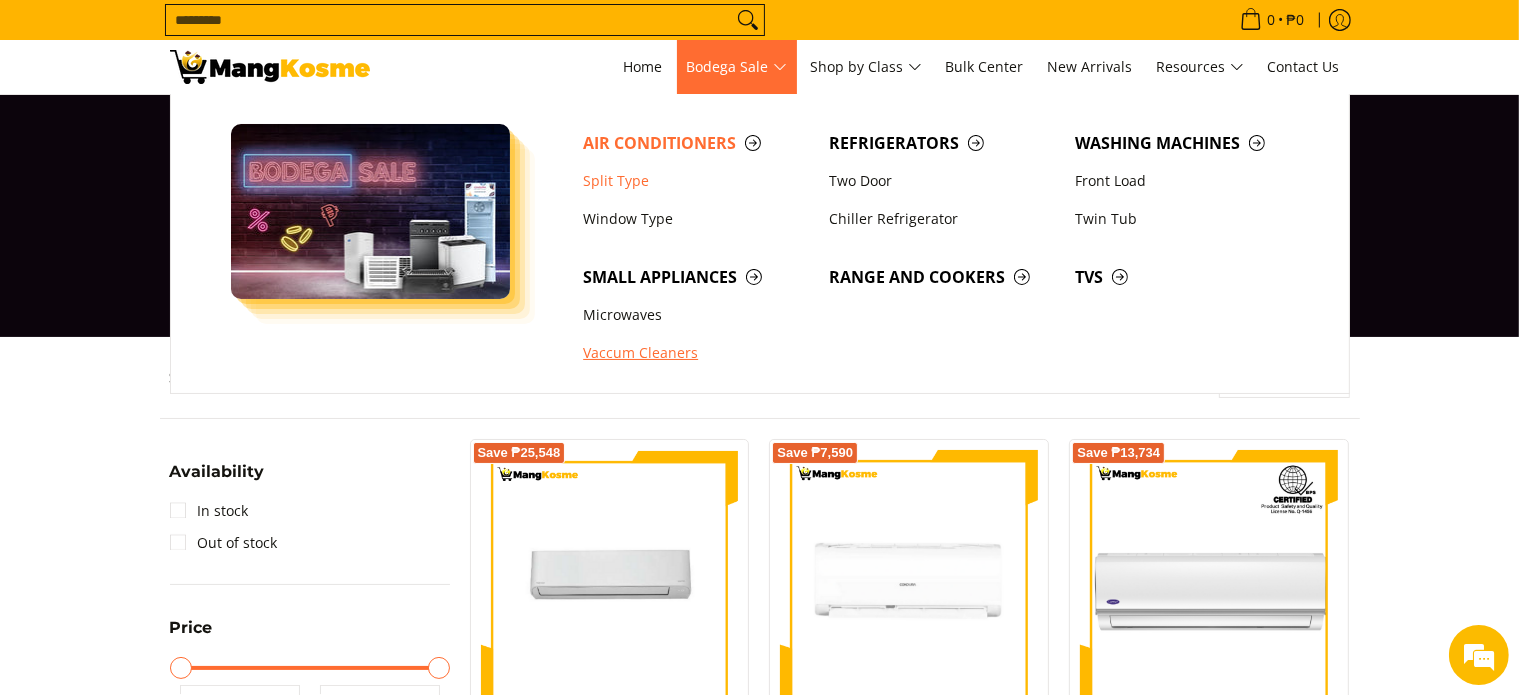 click on "Vaccum Cleaners" at bounding box center (696, 354) 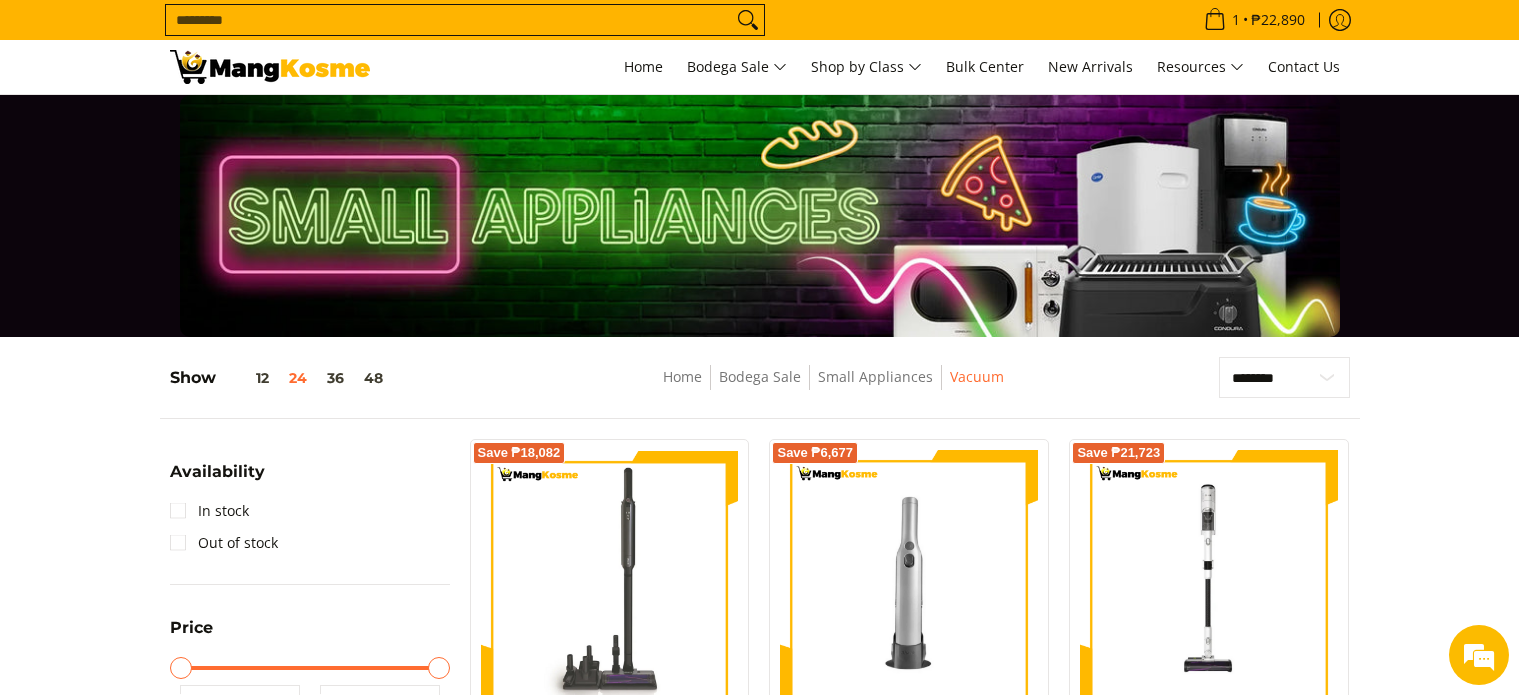 scroll, scrollTop: 0, scrollLeft: 0, axis: both 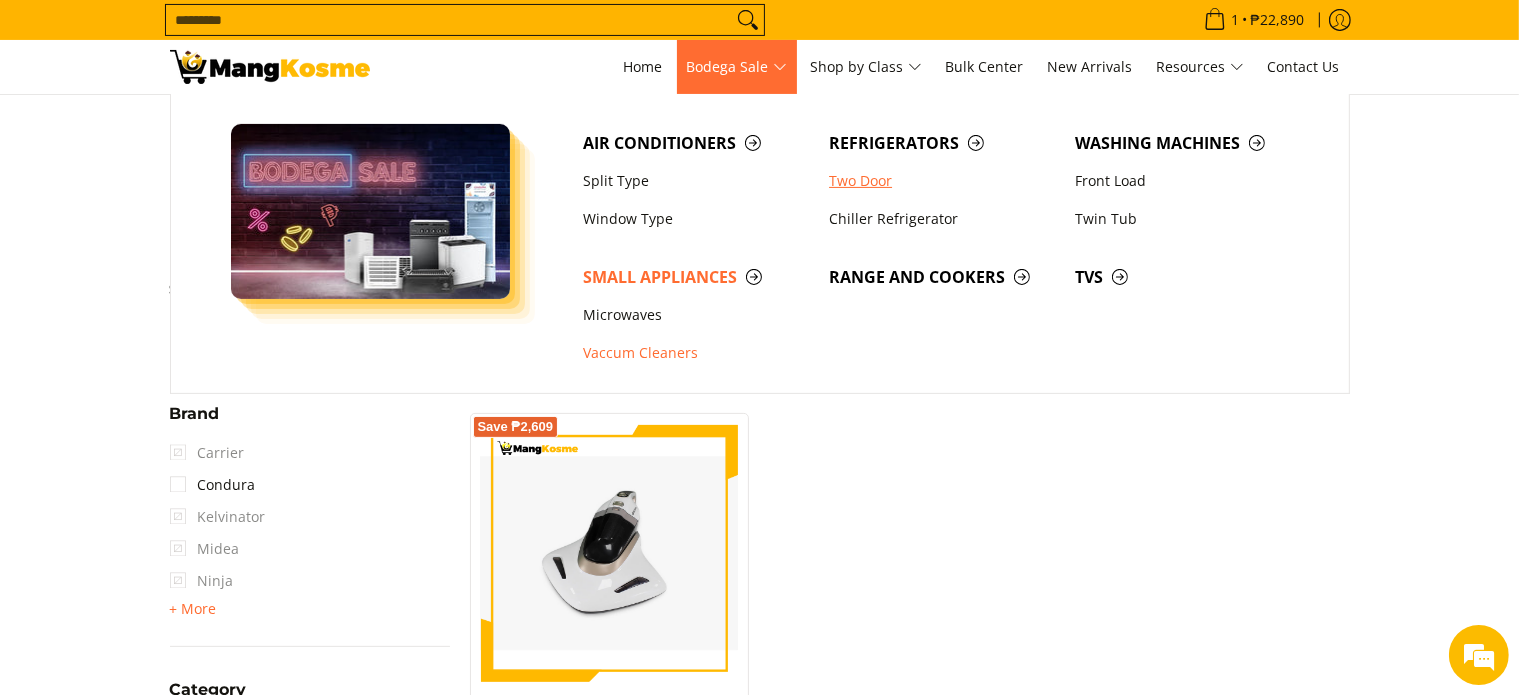 click on "Two Door" at bounding box center (942, 181) 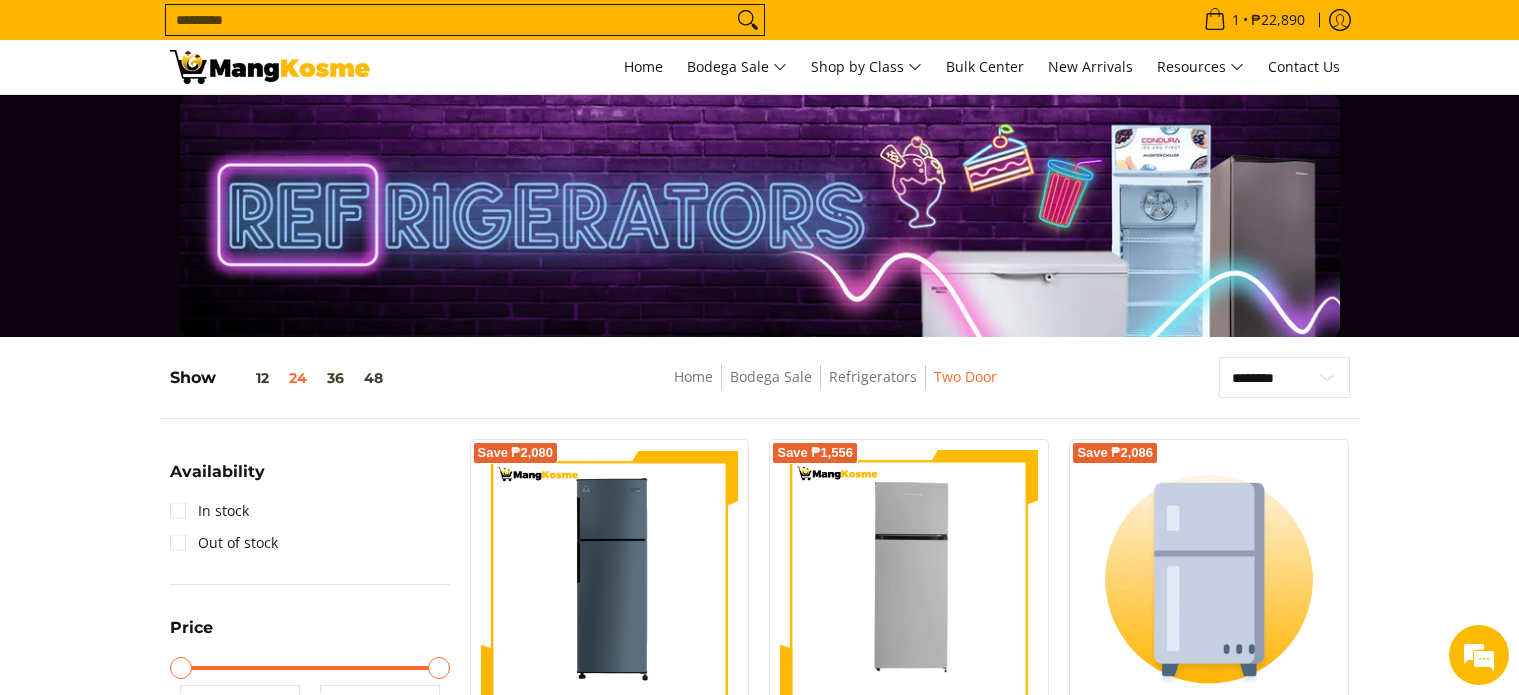 scroll, scrollTop: 0, scrollLeft: 0, axis: both 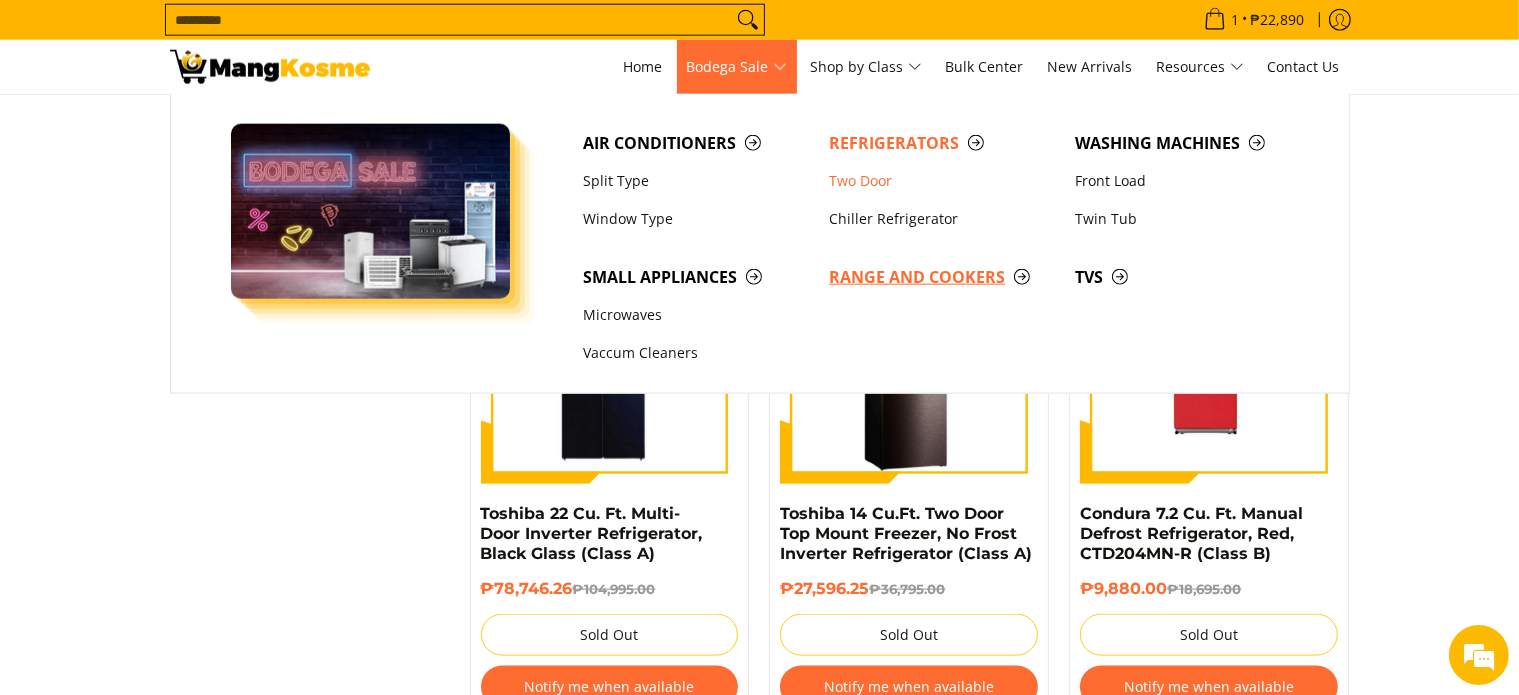 click on "Range and Cookers" at bounding box center [942, 277] 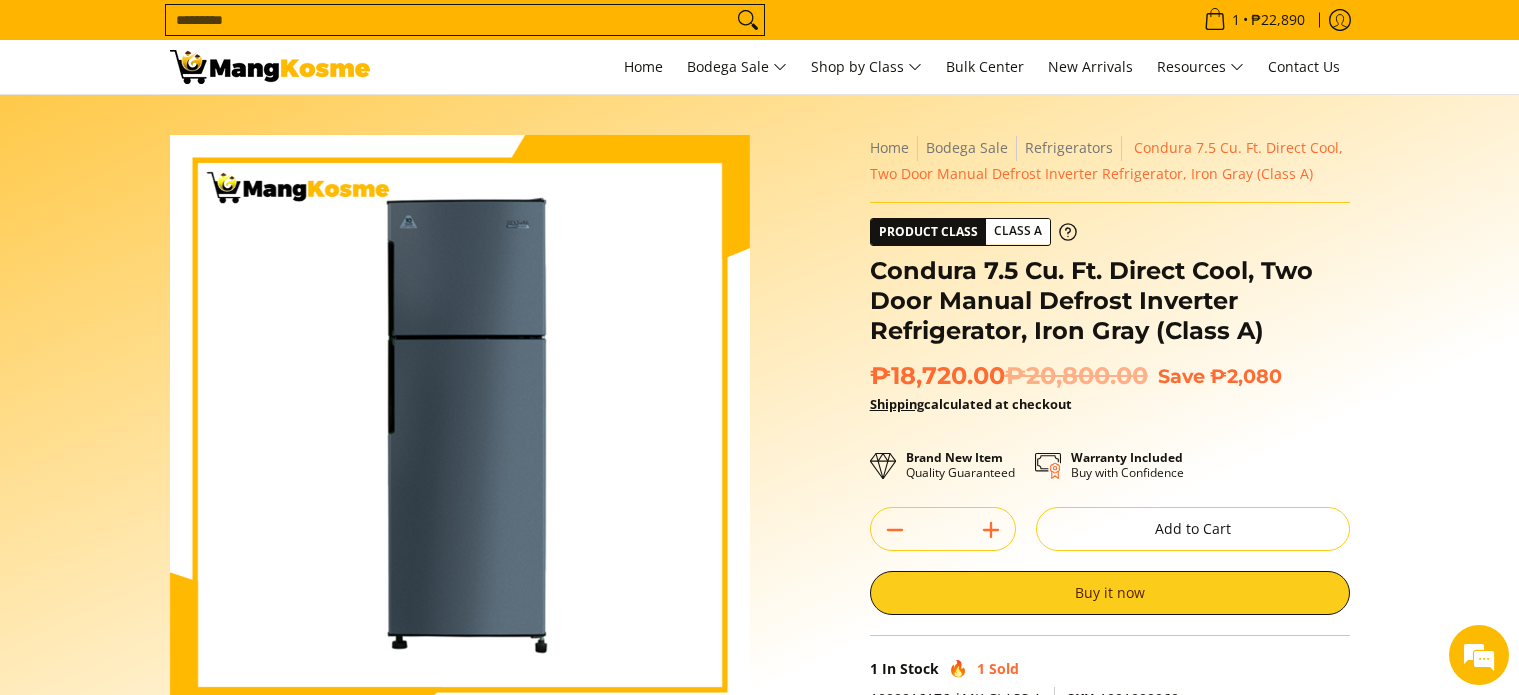 scroll, scrollTop: 0, scrollLeft: 0, axis: both 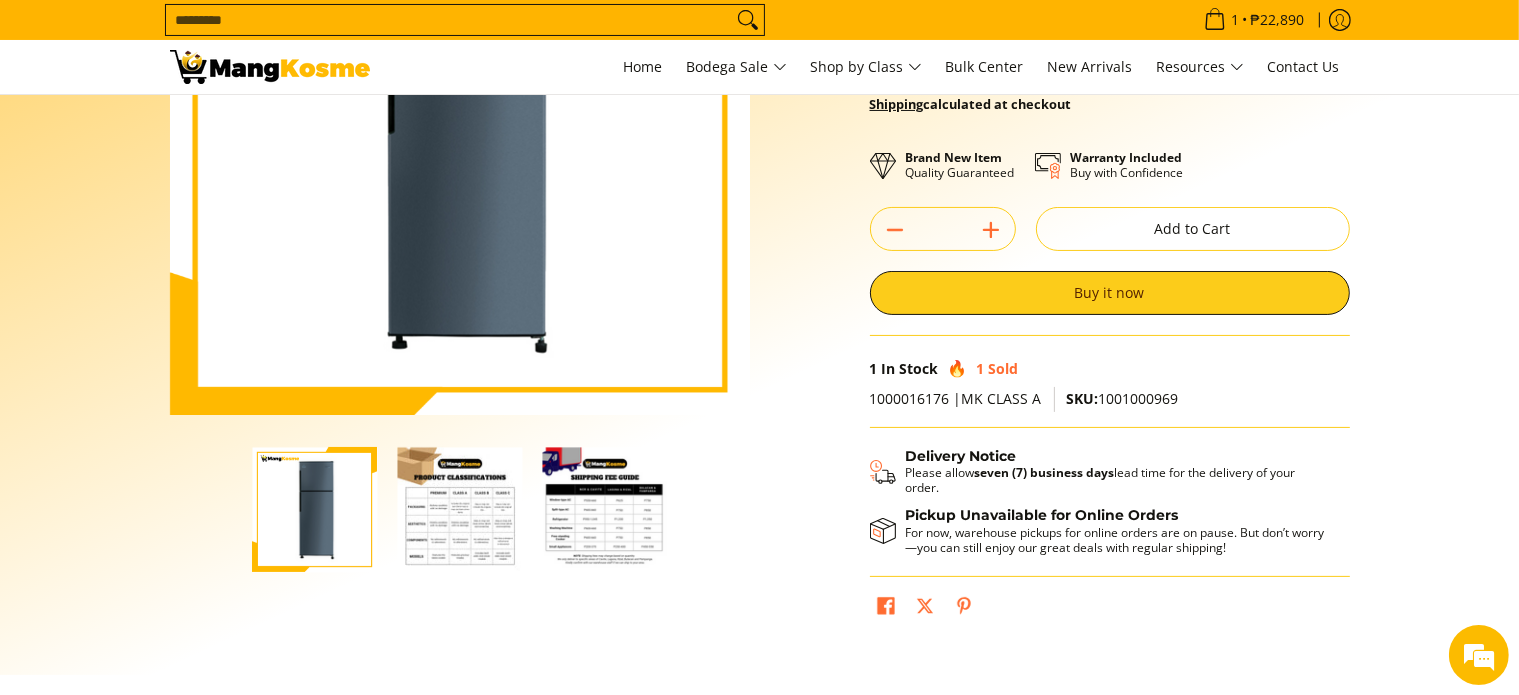 click at bounding box center (604, 509) 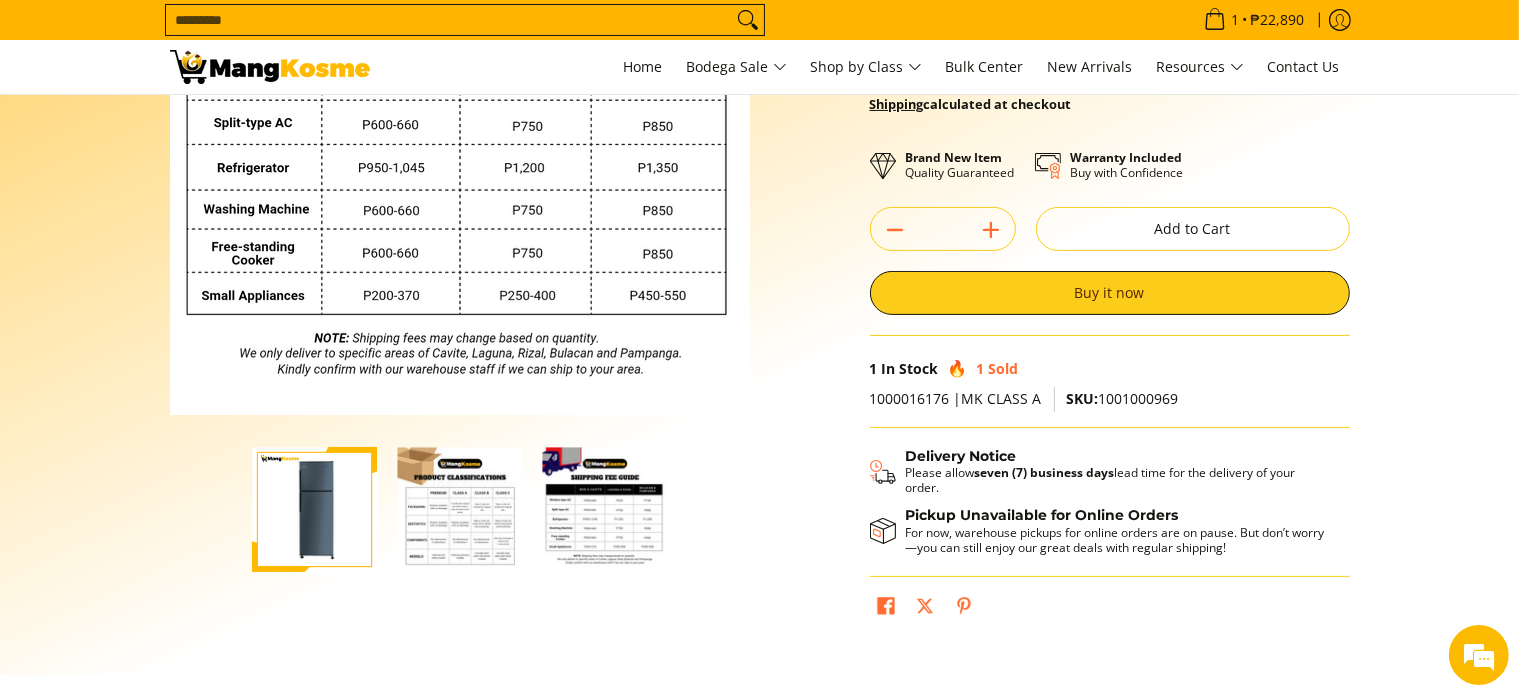 click at bounding box center [459, 509] 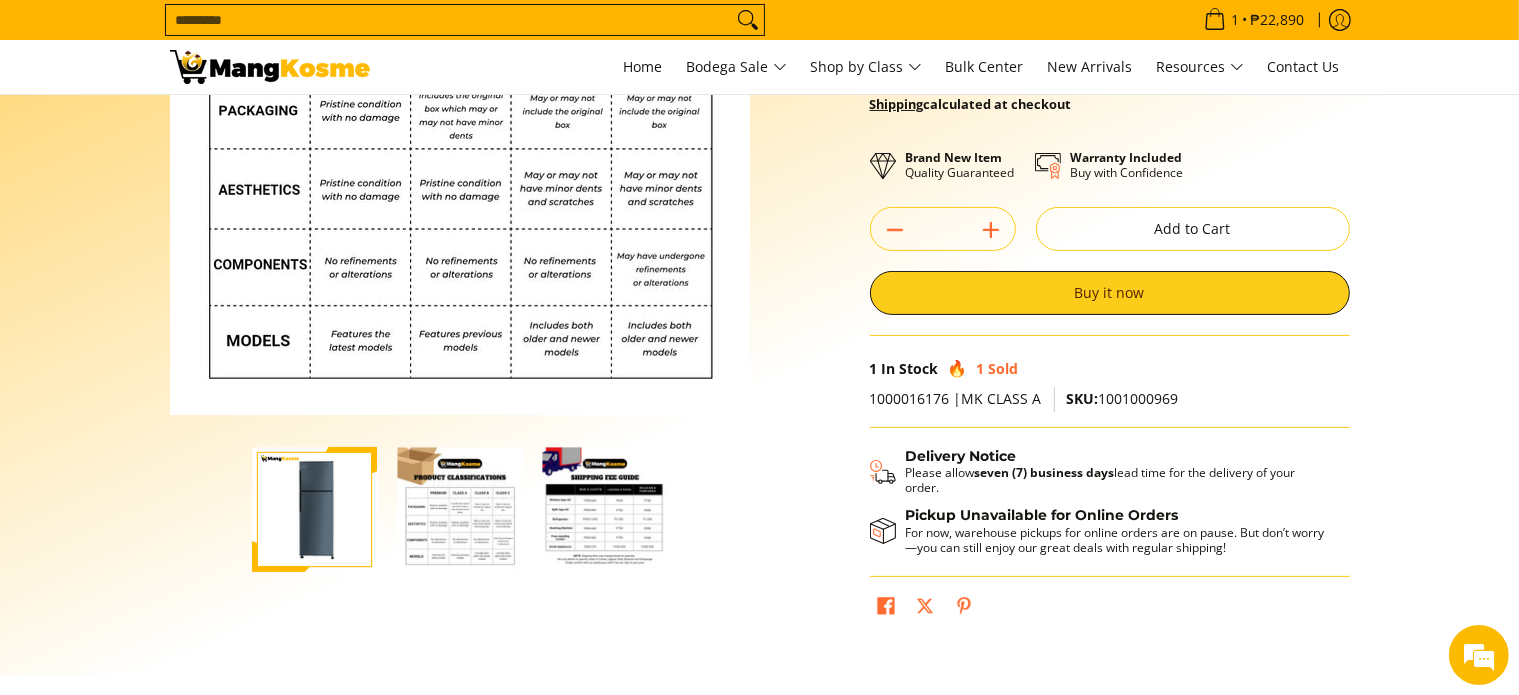 click at bounding box center (604, 509) 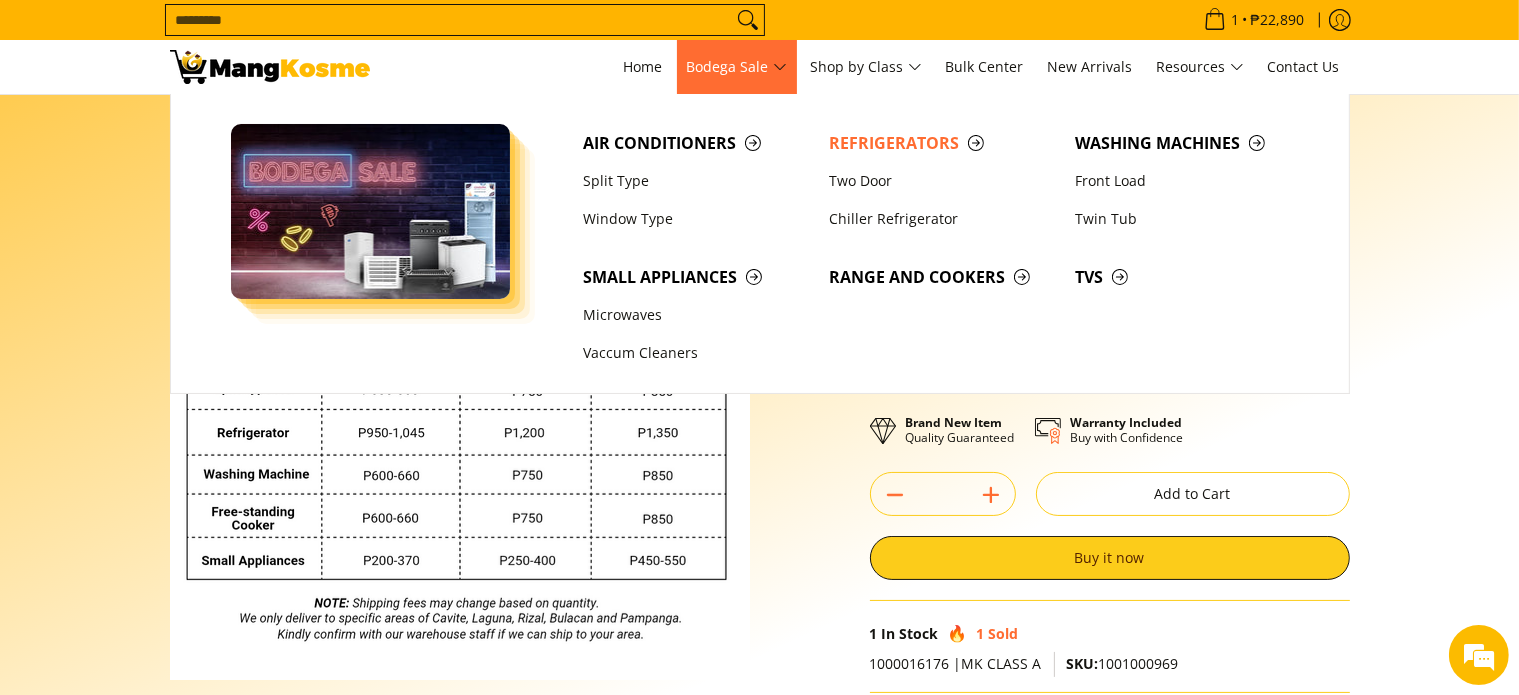 scroll, scrollTop: 0, scrollLeft: 0, axis: both 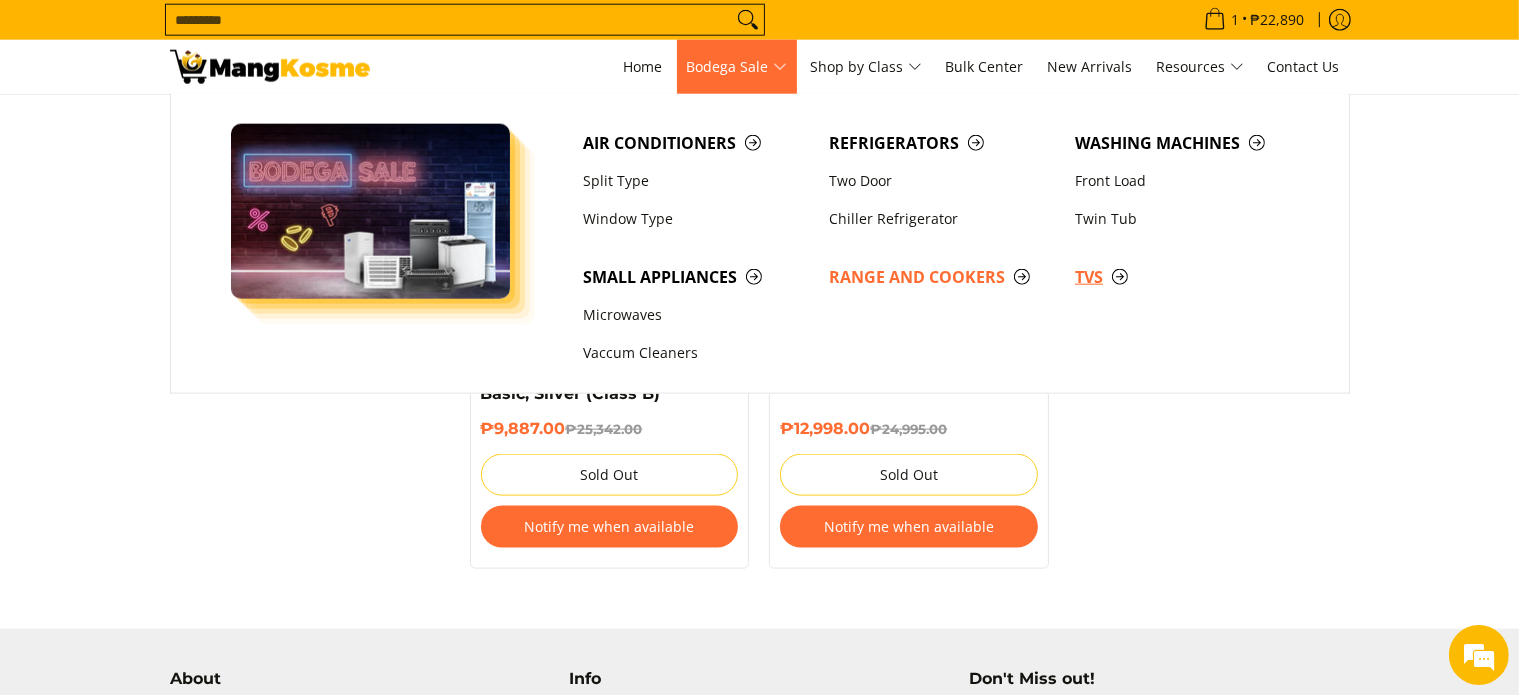 click on "TVs" at bounding box center (1188, 277) 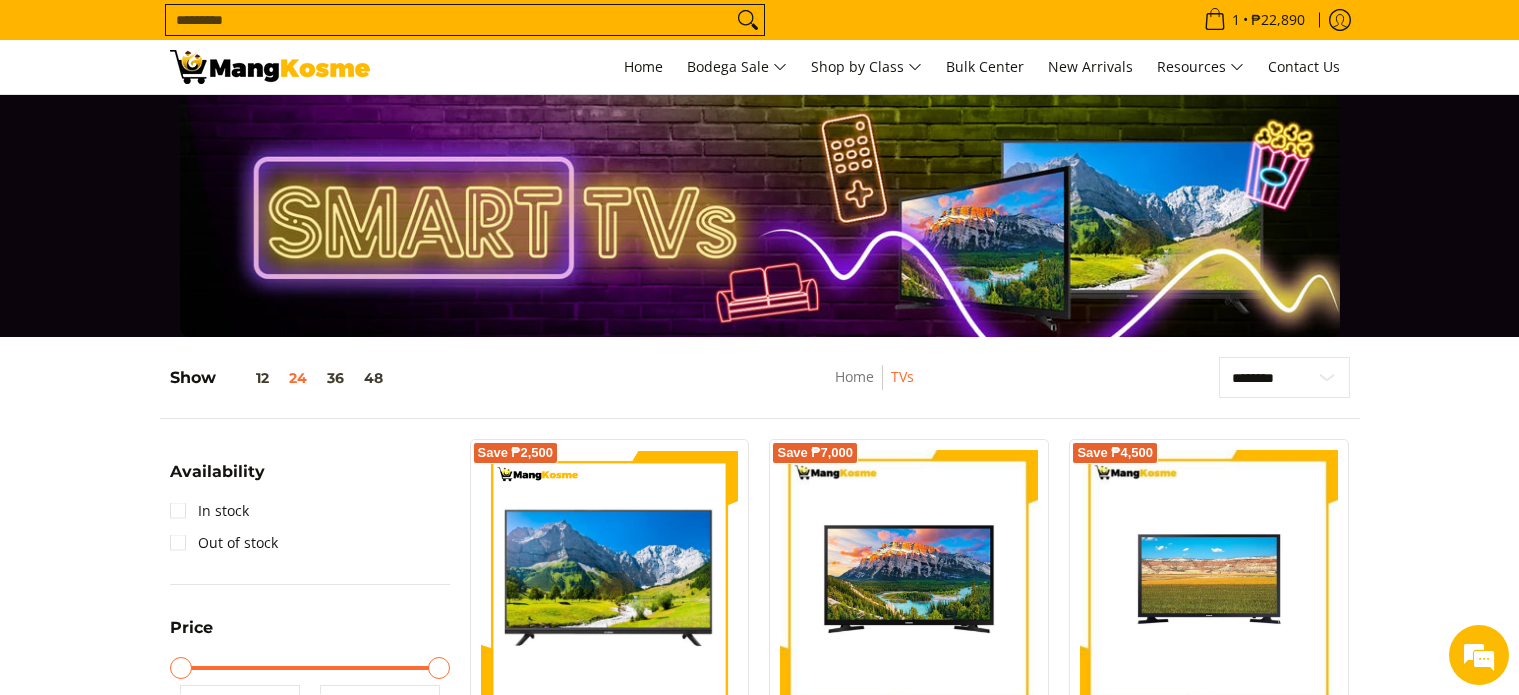 scroll, scrollTop: 0, scrollLeft: 0, axis: both 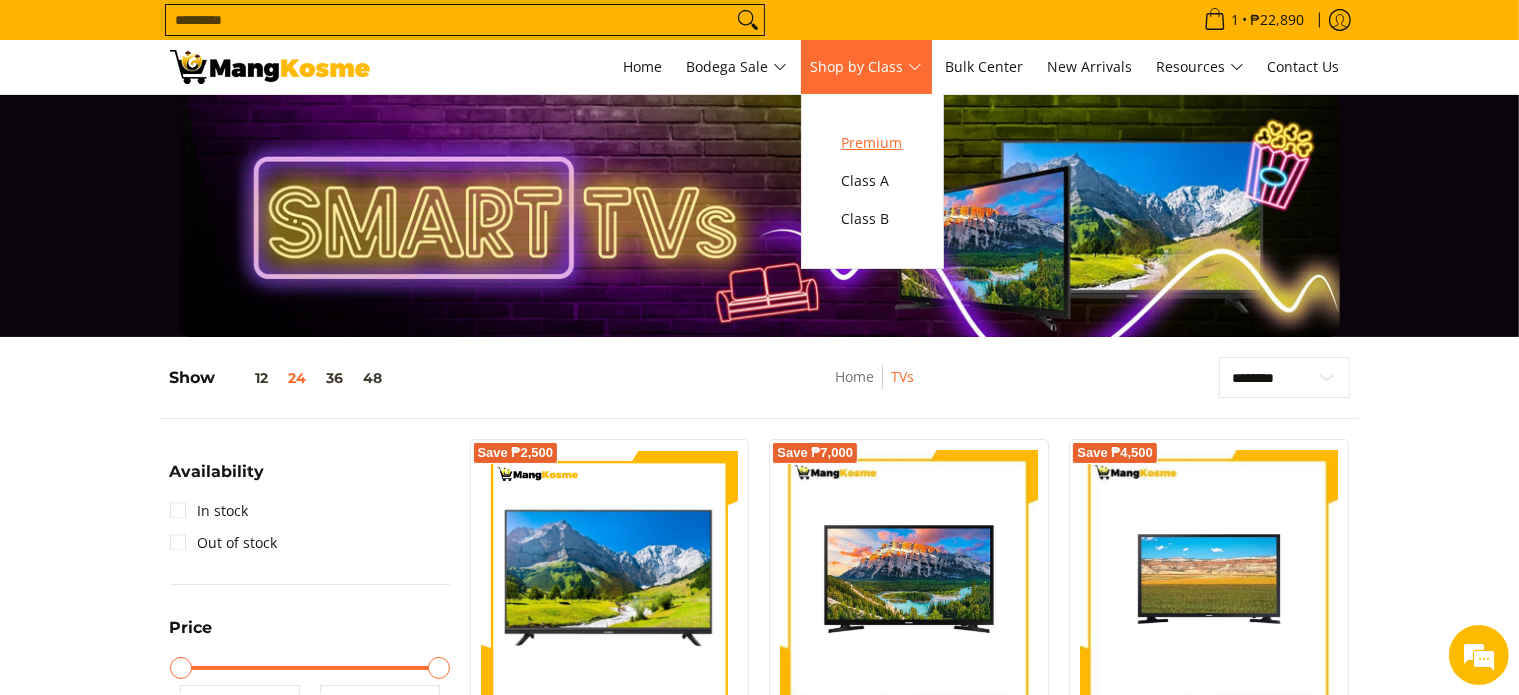 click on "Premium" at bounding box center (872, 143) 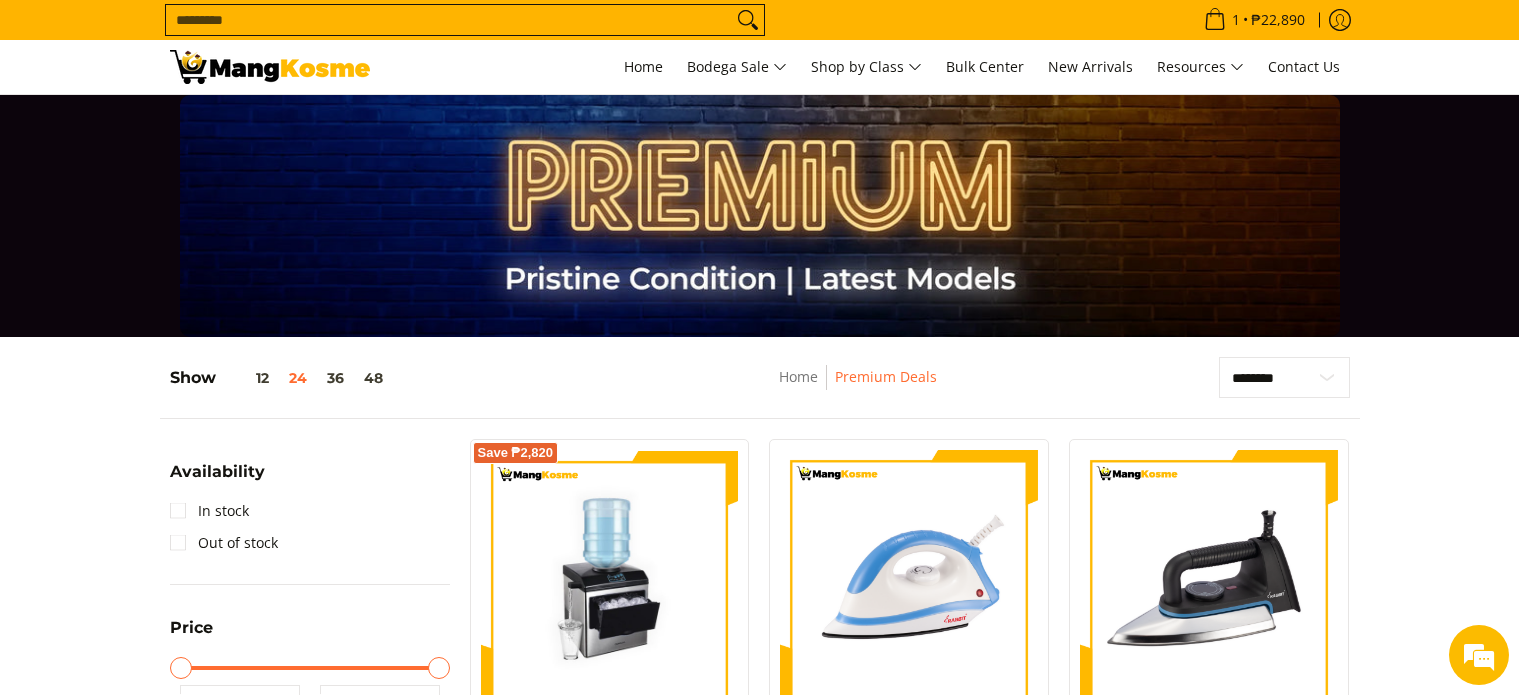 scroll, scrollTop: 0, scrollLeft: 0, axis: both 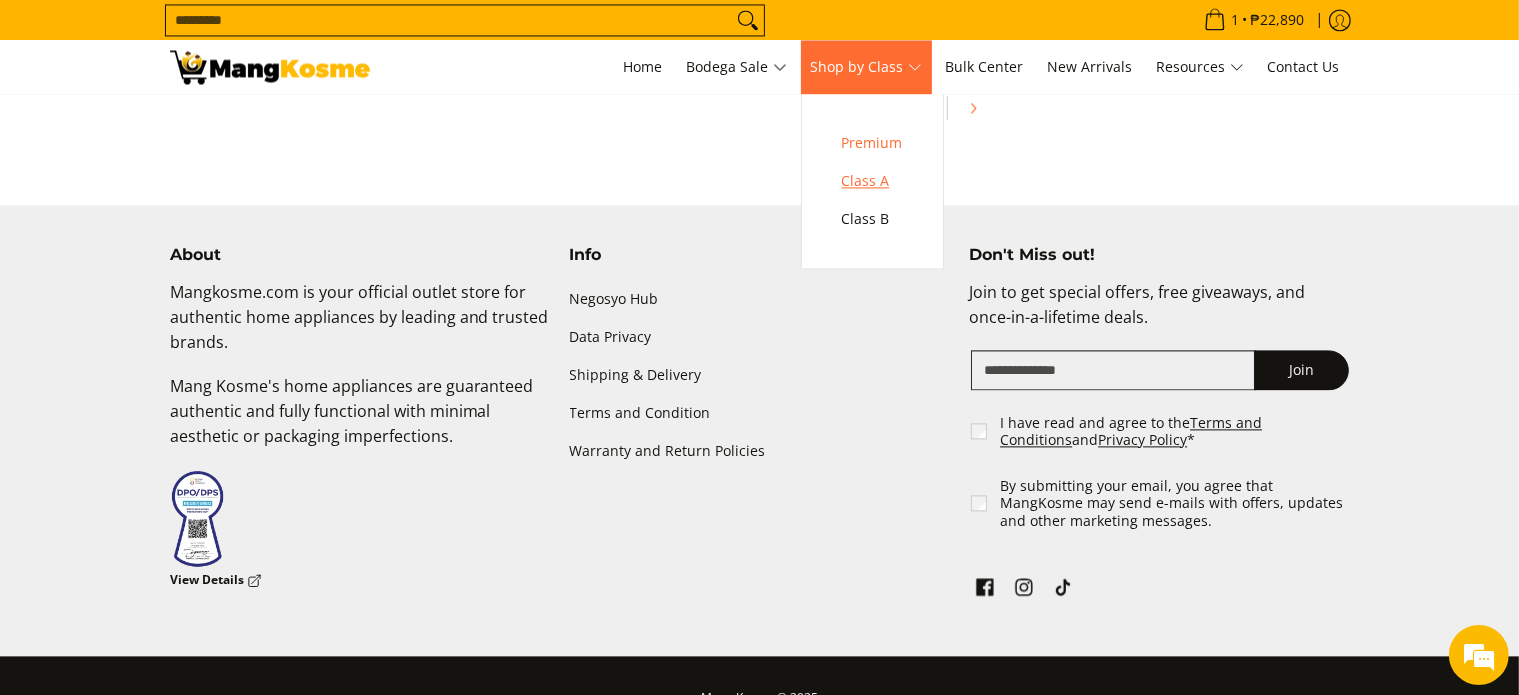 click on "Class A" at bounding box center [872, 181] 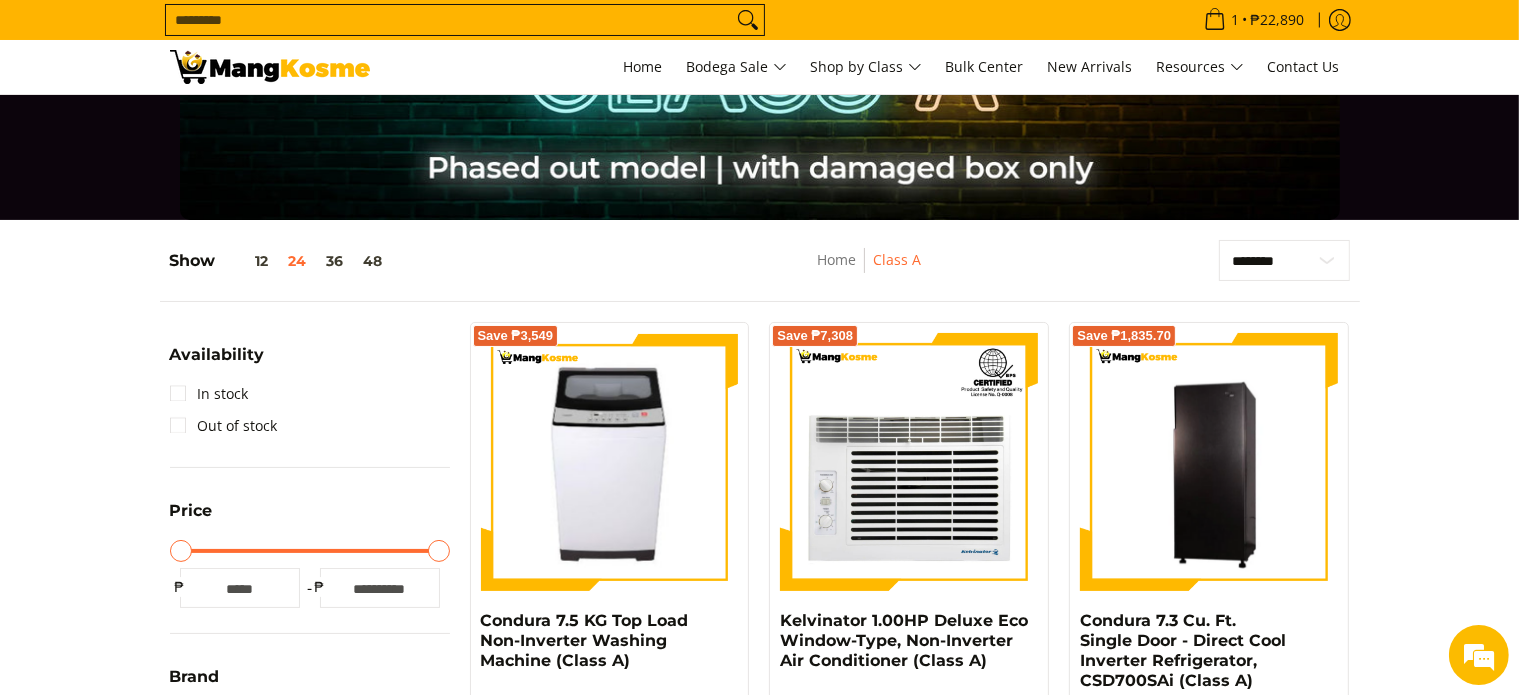 scroll, scrollTop: 364, scrollLeft: 0, axis: vertical 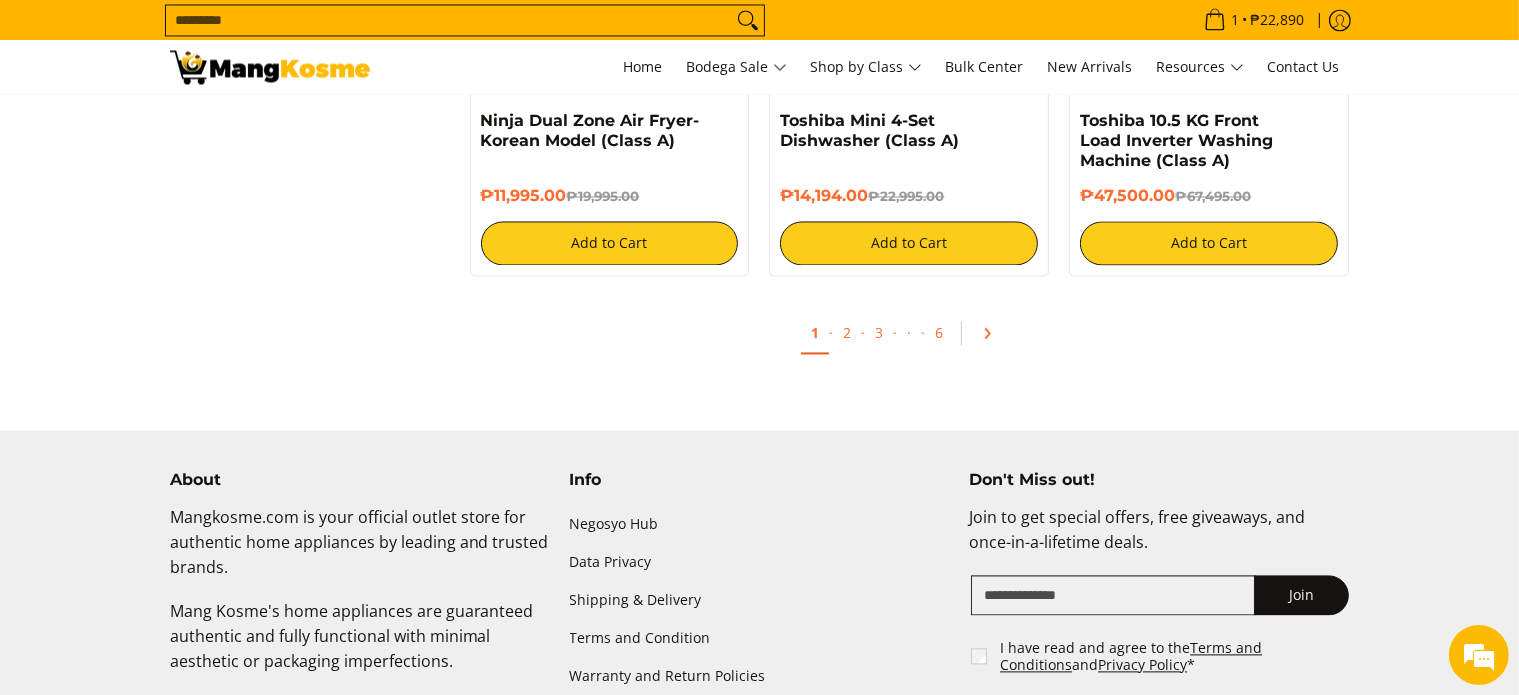 click 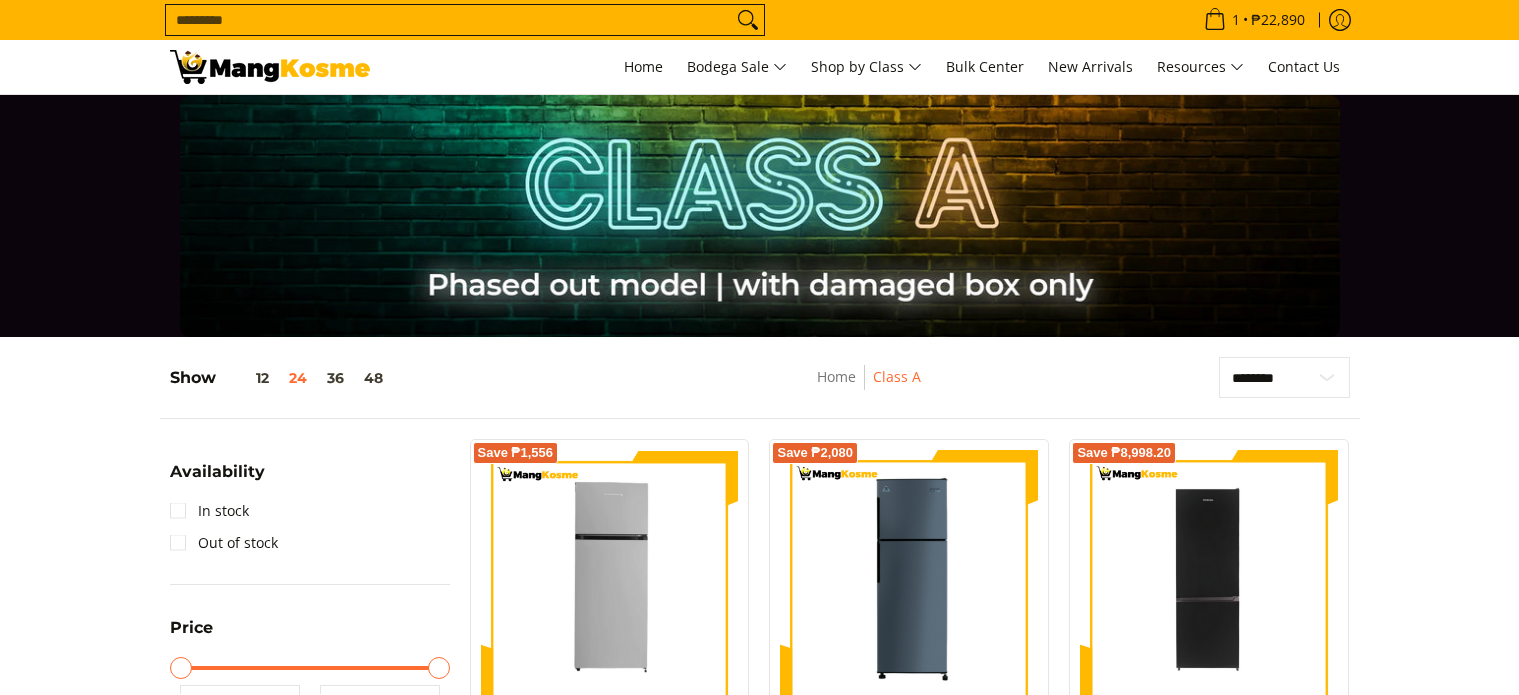 scroll, scrollTop: 400, scrollLeft: 0, axis: vertical 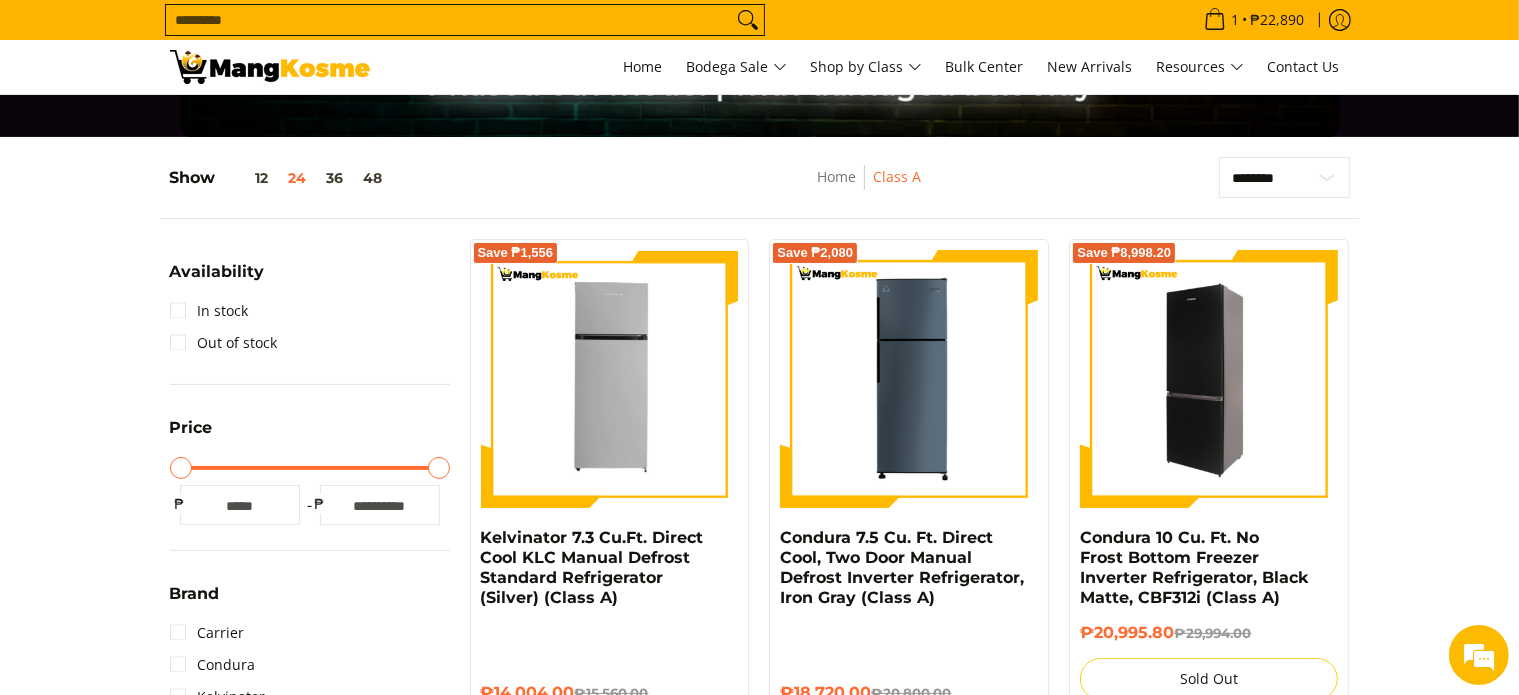 click at bounding box center [1209, 379] 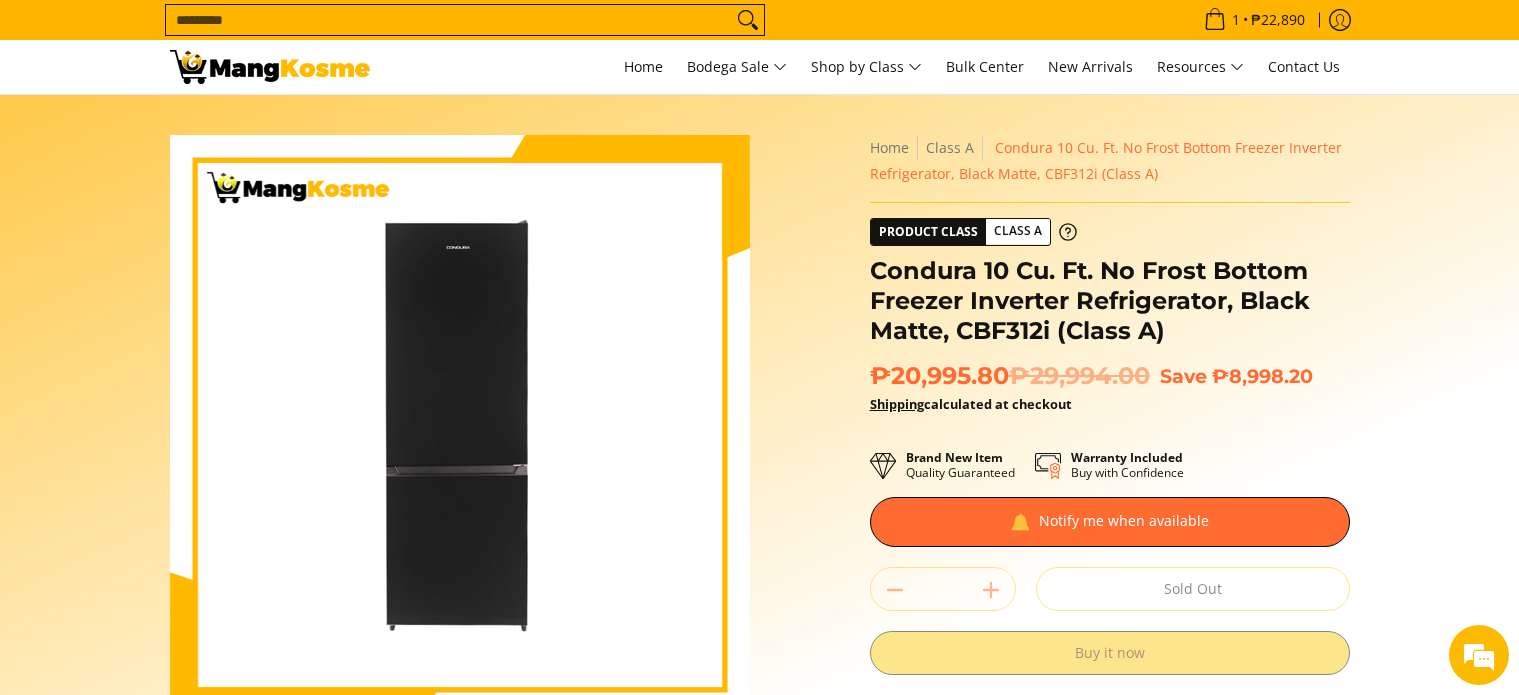 scroll, scrollTop: 0, scrollLeft: 0, axis: both 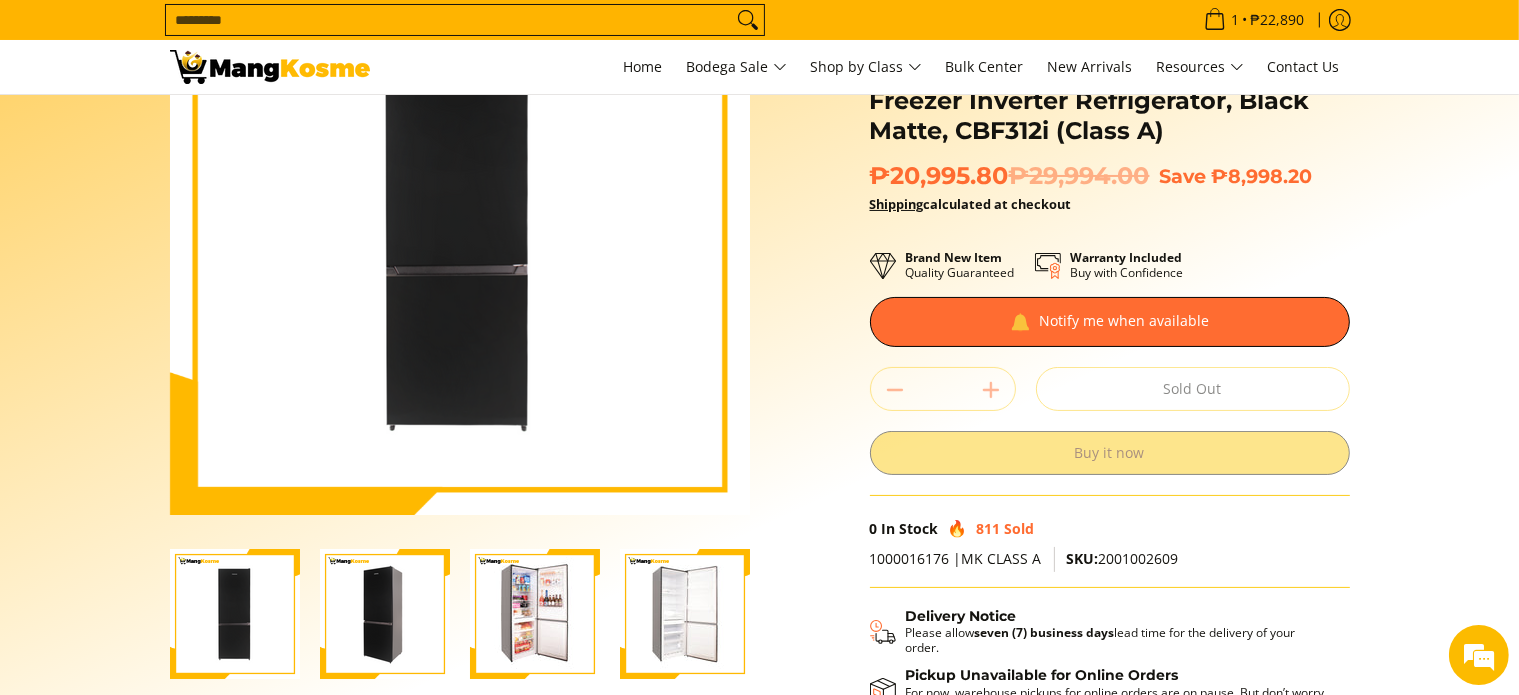 click at bounding box center (535, 614) 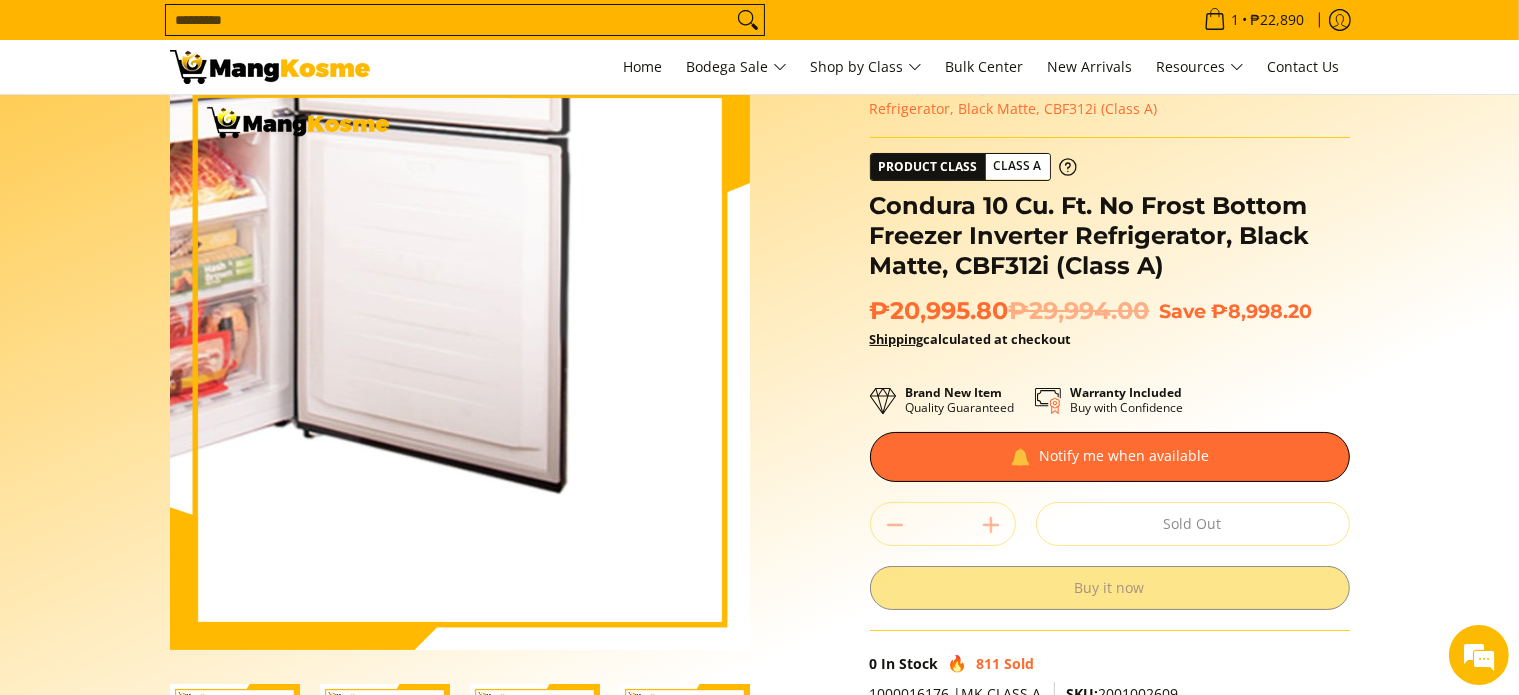 scroll, scrollTop: 100, scrollLeft: 0, axis: vertical 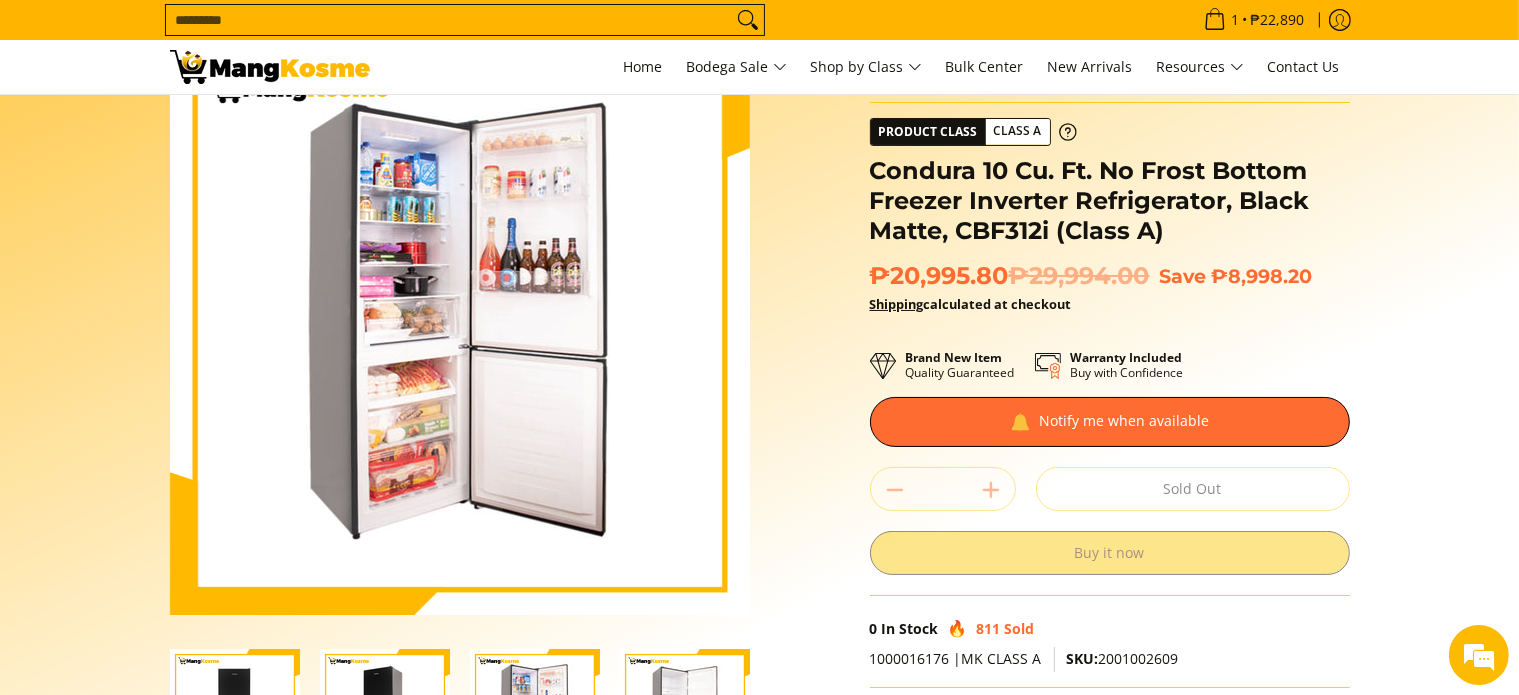 click at bounding box center [685, 714] 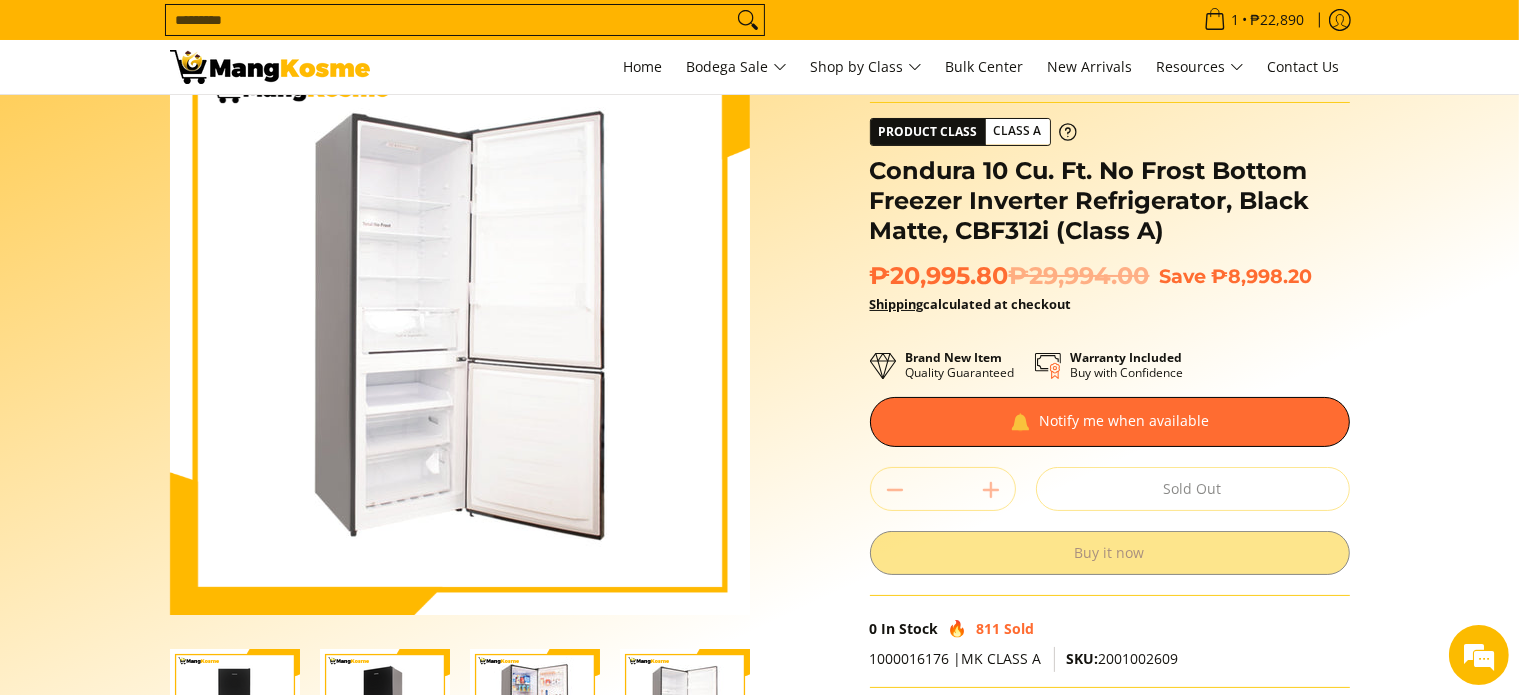 scroll, scrollTop: 0, scrollLeft: 0, axis: both 